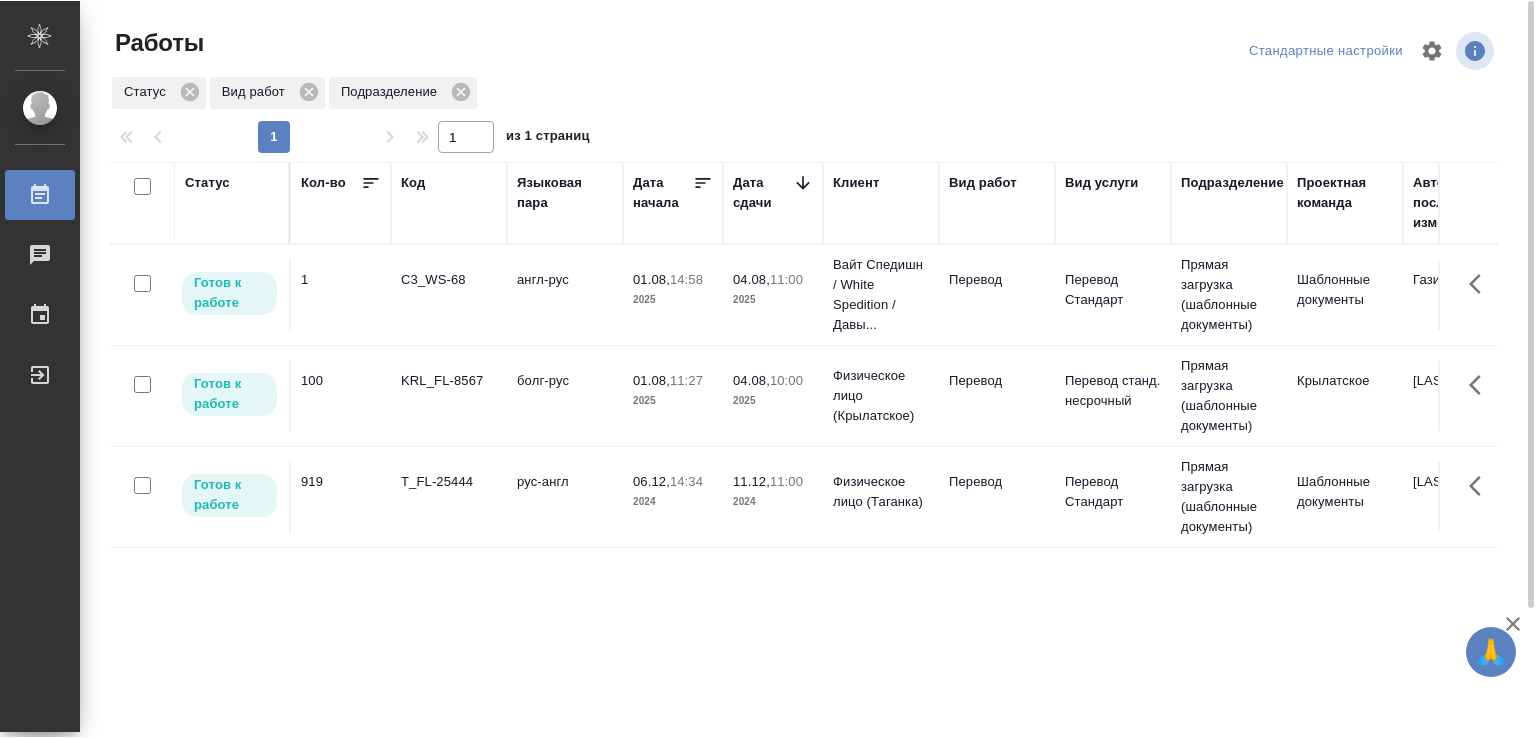 scroll, scrollTop: 0, scrollLeft: 0, axis: both 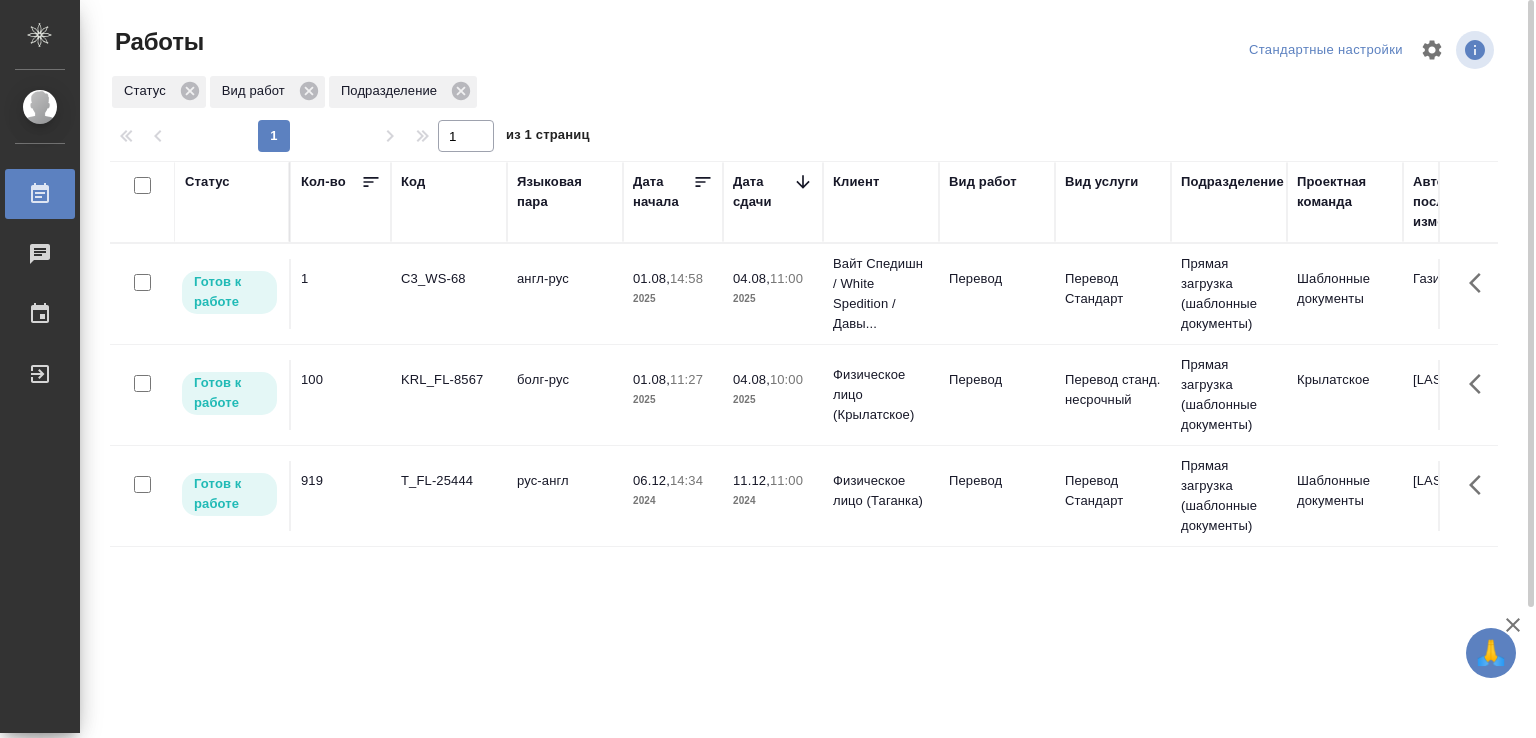 click on "болг-рус" at bounding box center (565, 294) 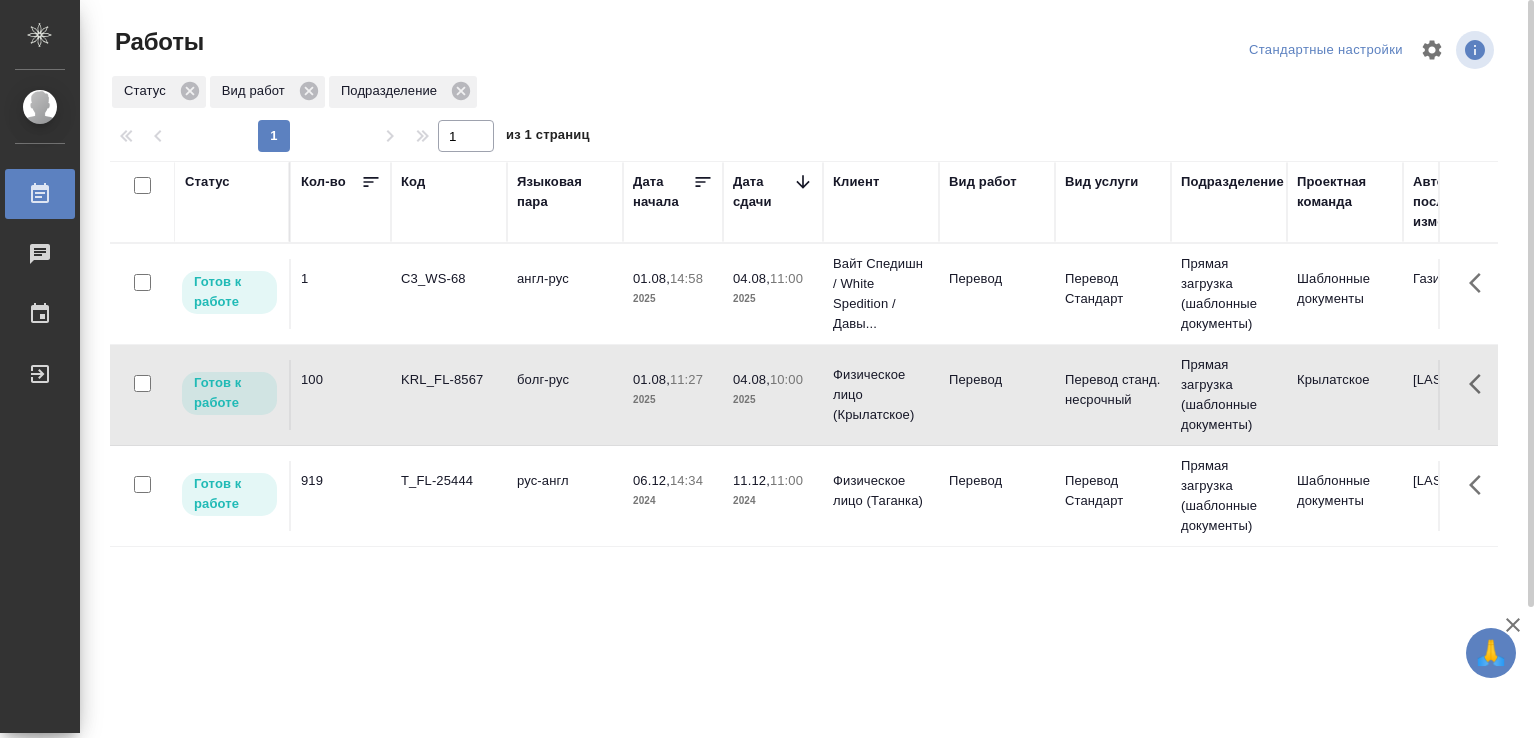 click on "болг-рус" at bounding box center (565, 294) 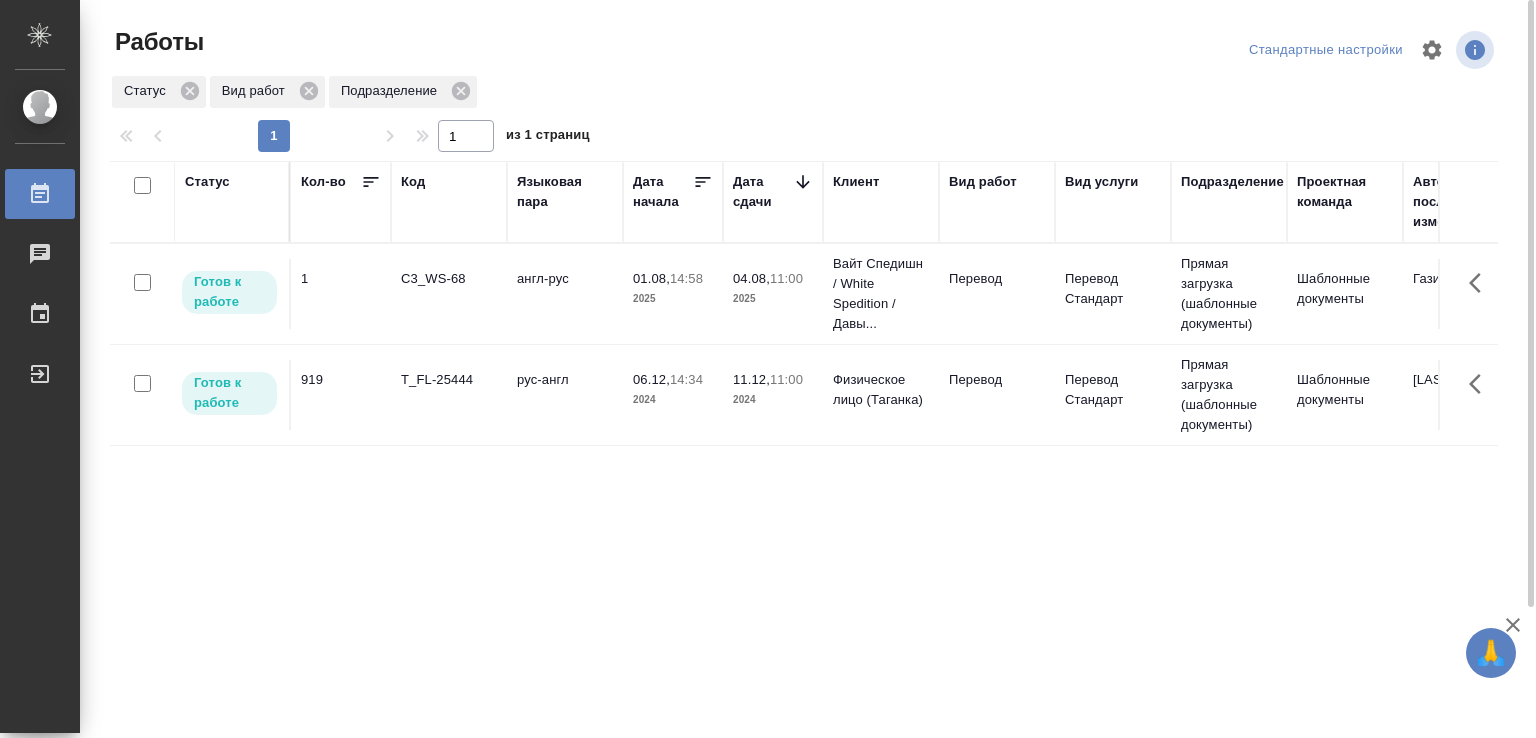 click on "англ-рус" at bounding box center (565, 294) 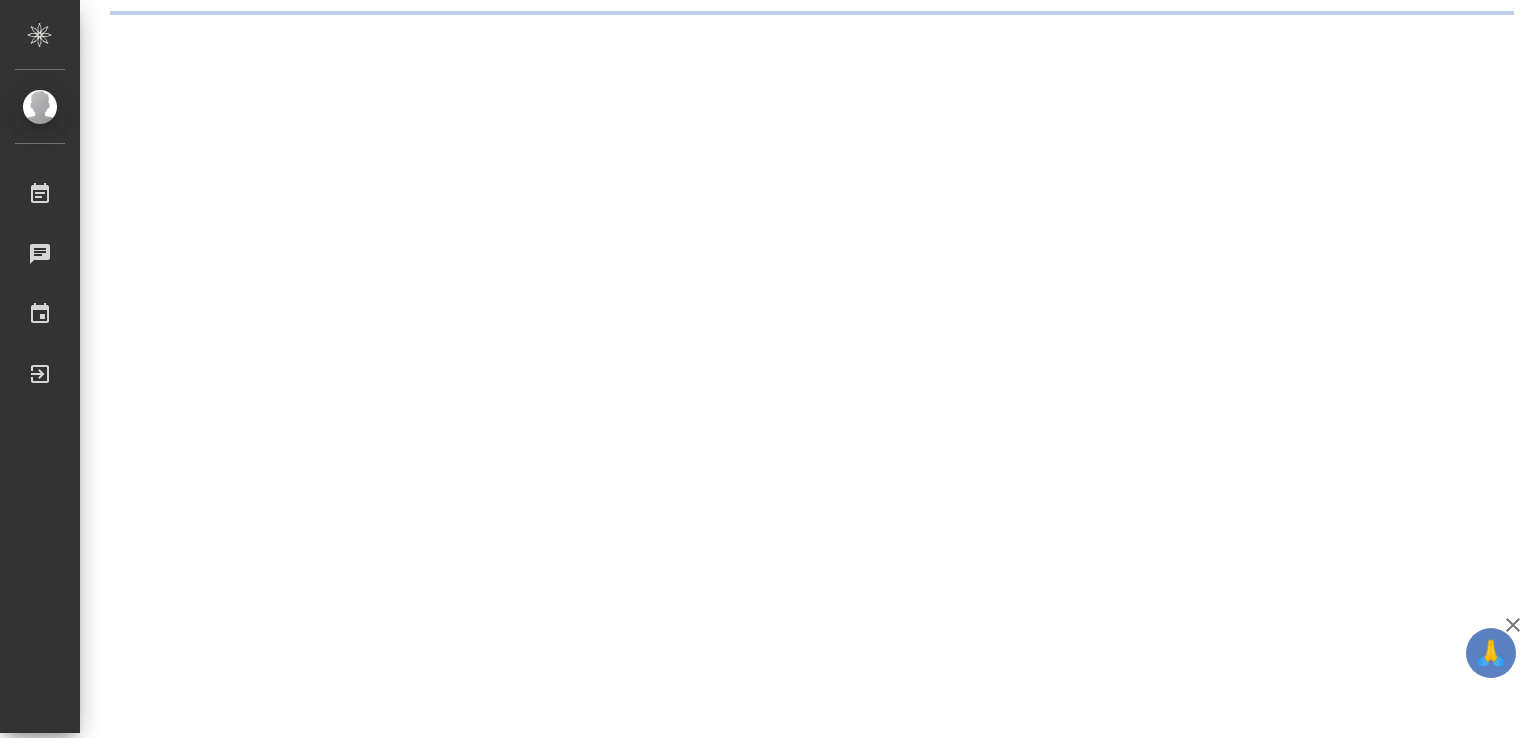 scroll, scrollTop: 0, scrollLeft: 0, axis: both 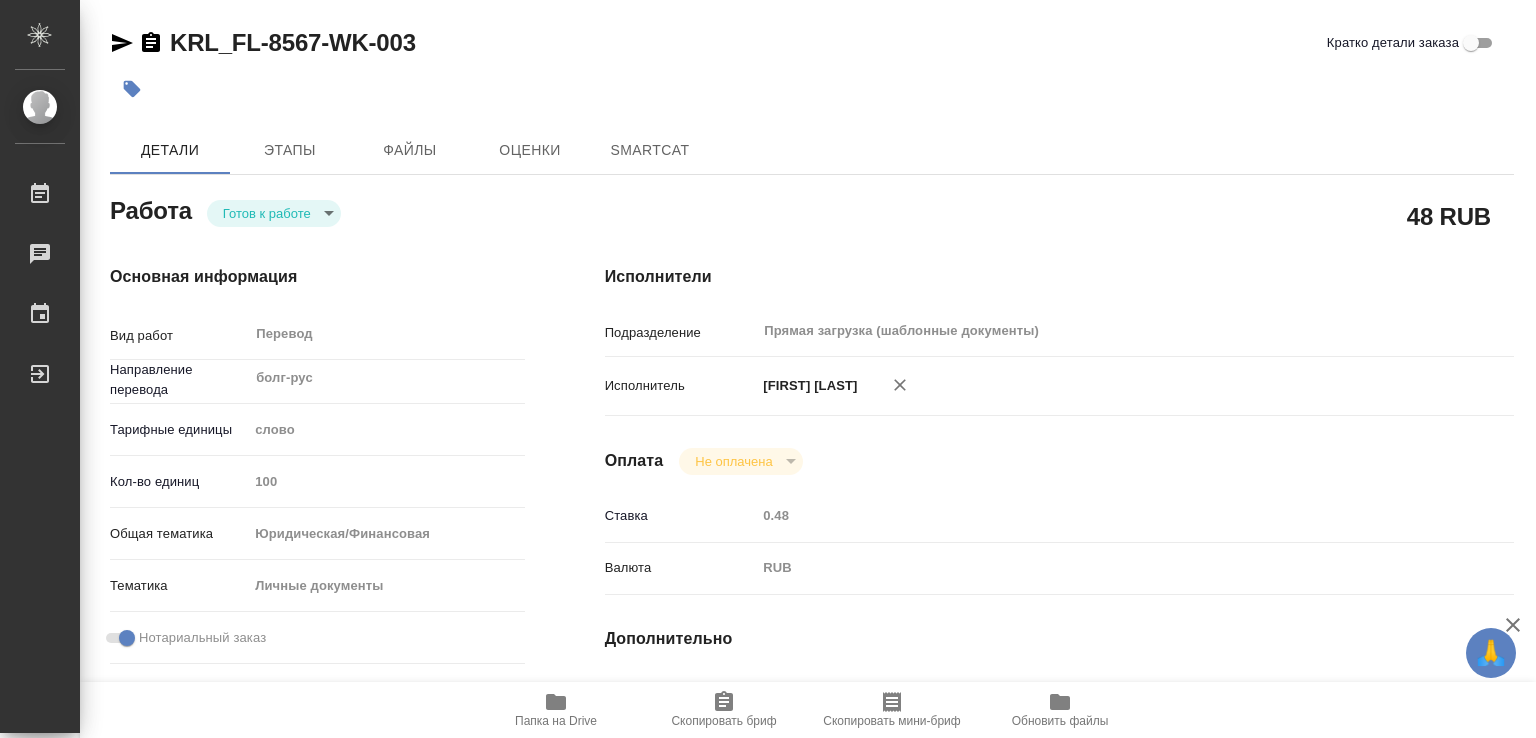 type on "x" 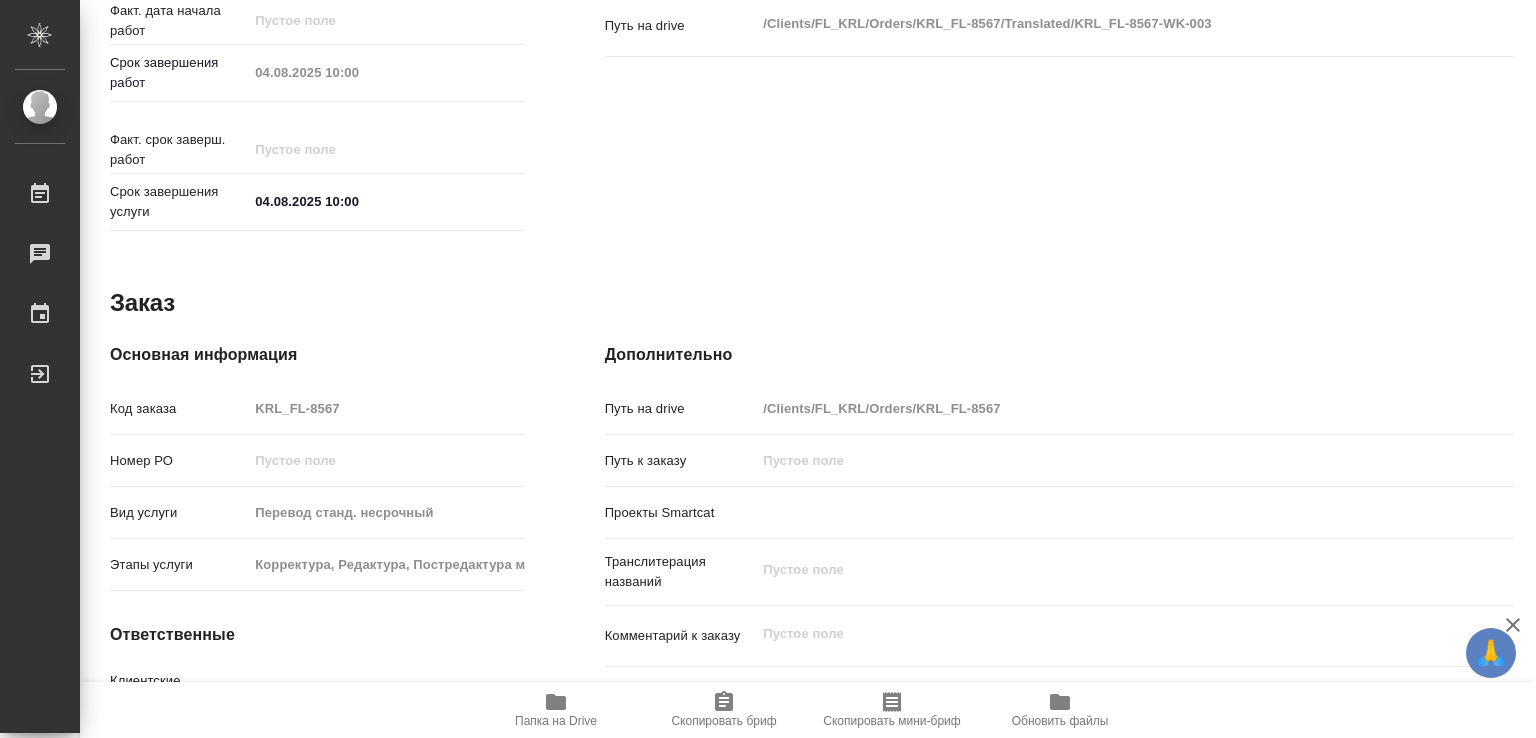 type on "x" 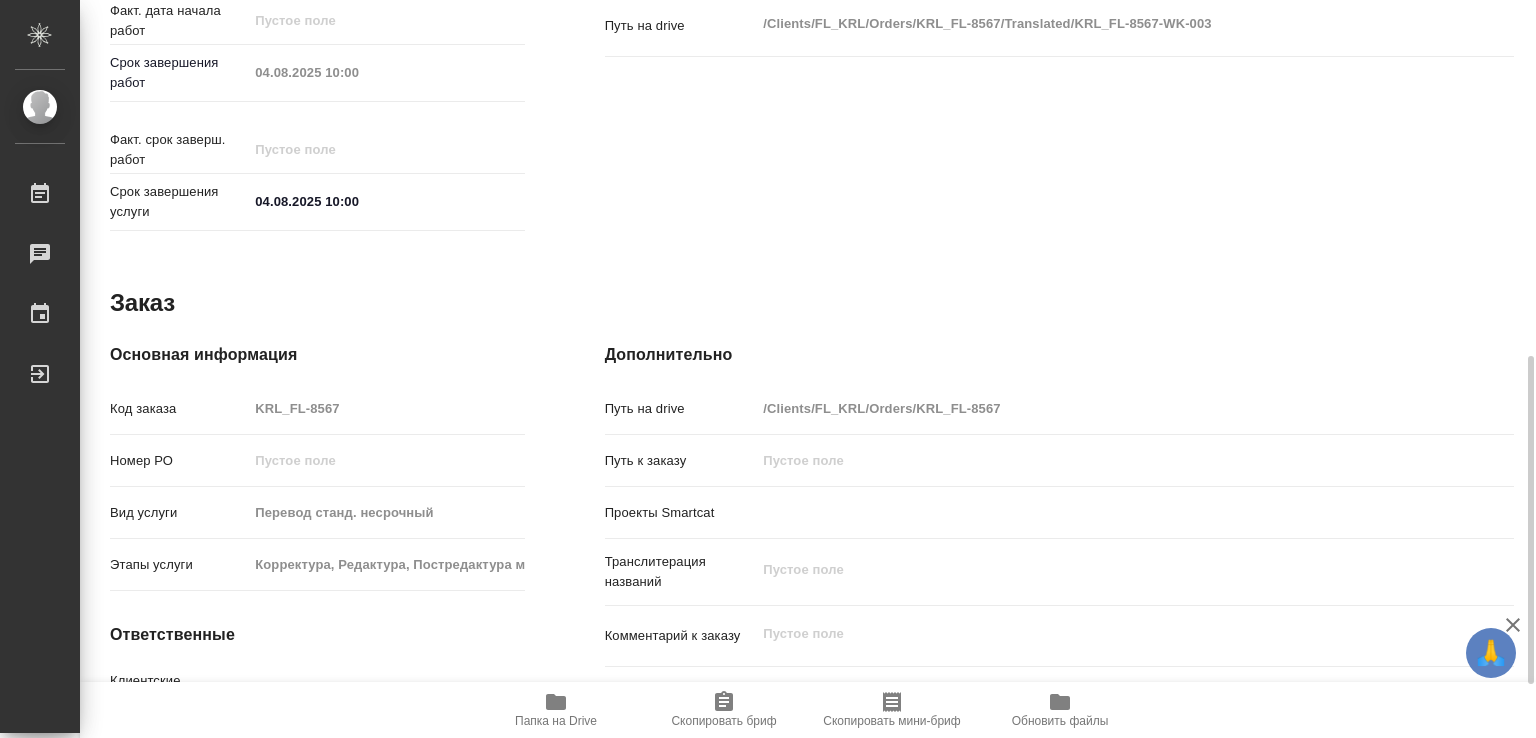 scroll, scrollTop: 920, scrollLeft: 0, axis: vertical 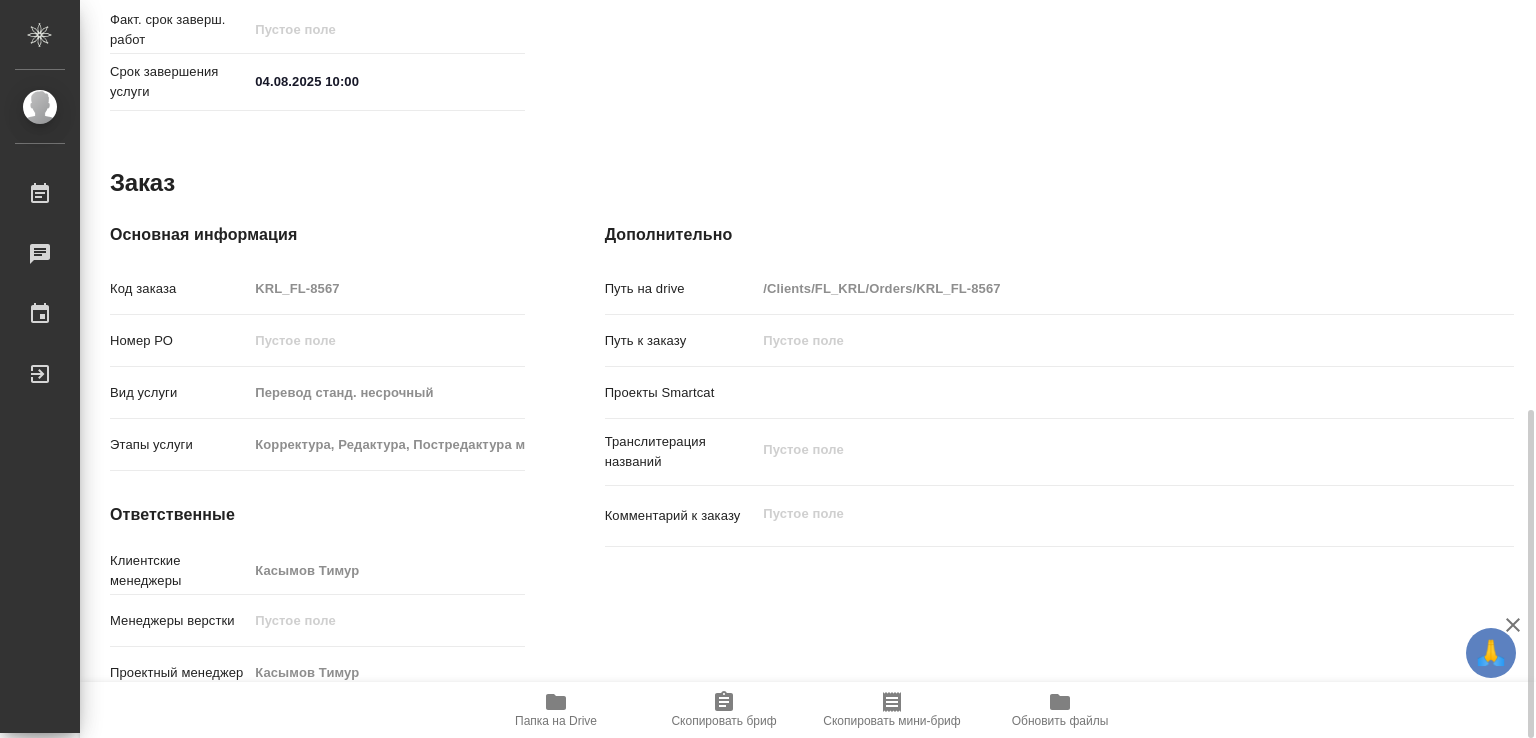 click 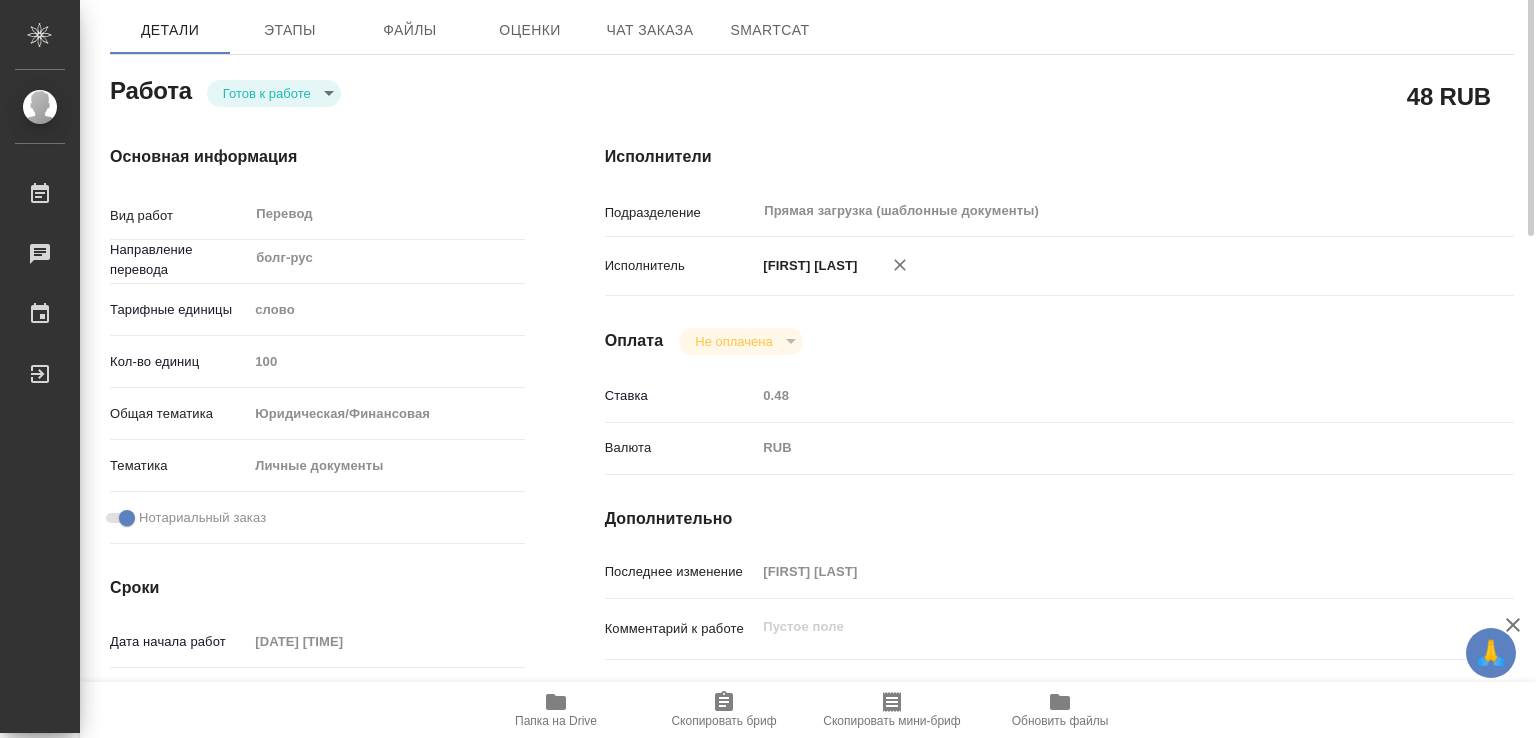 scroll, scrollTop: 20, scrollLeft: 0, axis: vertical 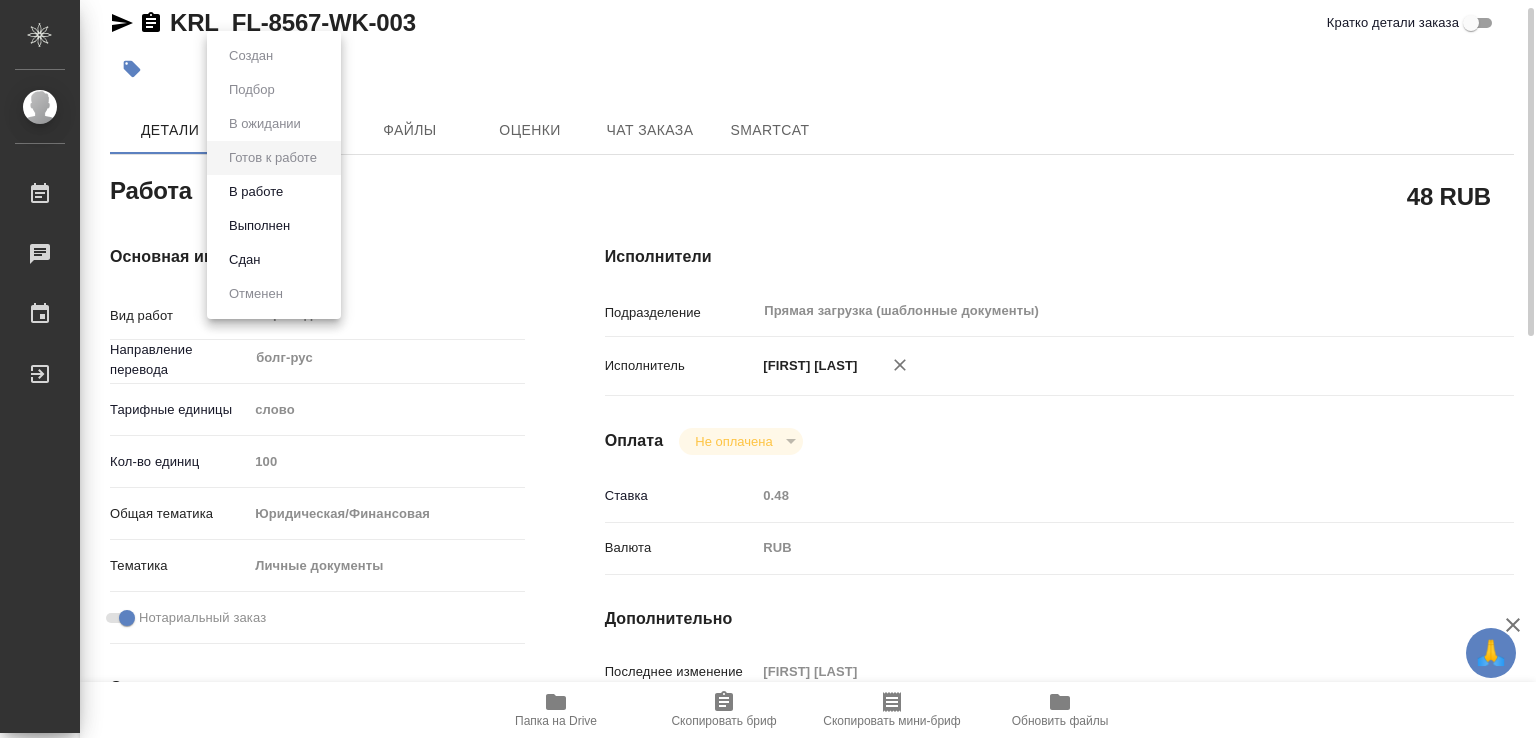 click on "🙏 .cls-1
fill:#fff;
AWATERA Marchenko Daria Работы 0 Чаты График Выйти KRL_FL-8567-WK-003 Кратко детали заказа Детали Этапы Файлы Оценки Чат заказа SmartCat Работа Готов к работе readyForWork 48 RUB Основная информация Вид работ Перевод x ​ Направление перевода болг-рус ​ Тарифные единицы слово 5a8b1489cc6b4906c91bfd90 Кол-во единиц 100 Общая тематика Юридическая/Финансовая yr-fn Тематика Личные документы 5a8b8b956a9677013d343cfe Нотариальный заказ Сроки Дата начала работ 01.08.2025 11:27 Факт. дата начала работ Срок завершения работ 04.08.2025 10:00 Факт. срок заверш. работ Срок завершения услуги 04.08.2025 10:00 ​ Оплата x" at bounding box center (768, 369) 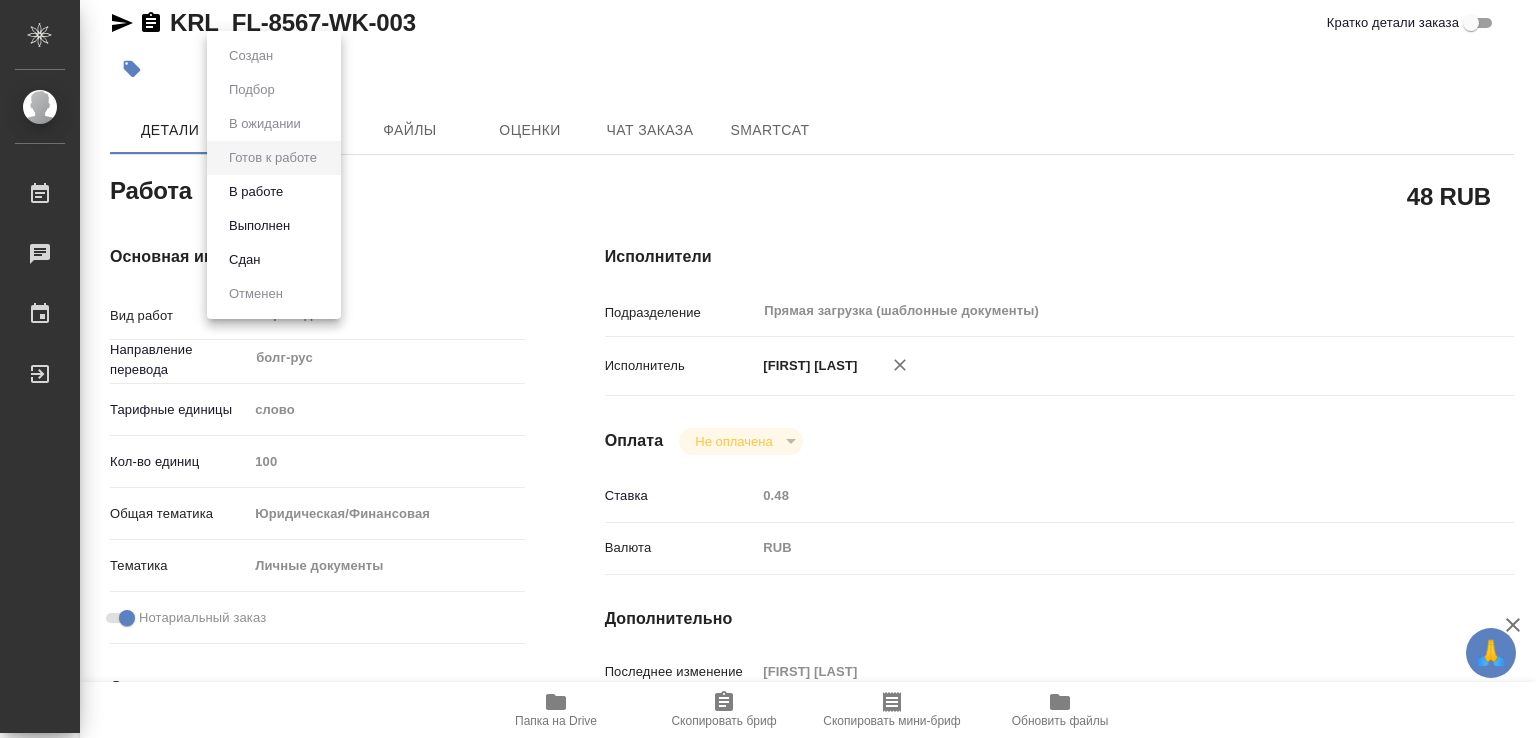 click on "Выполнен" at bounding box center (251, 56) 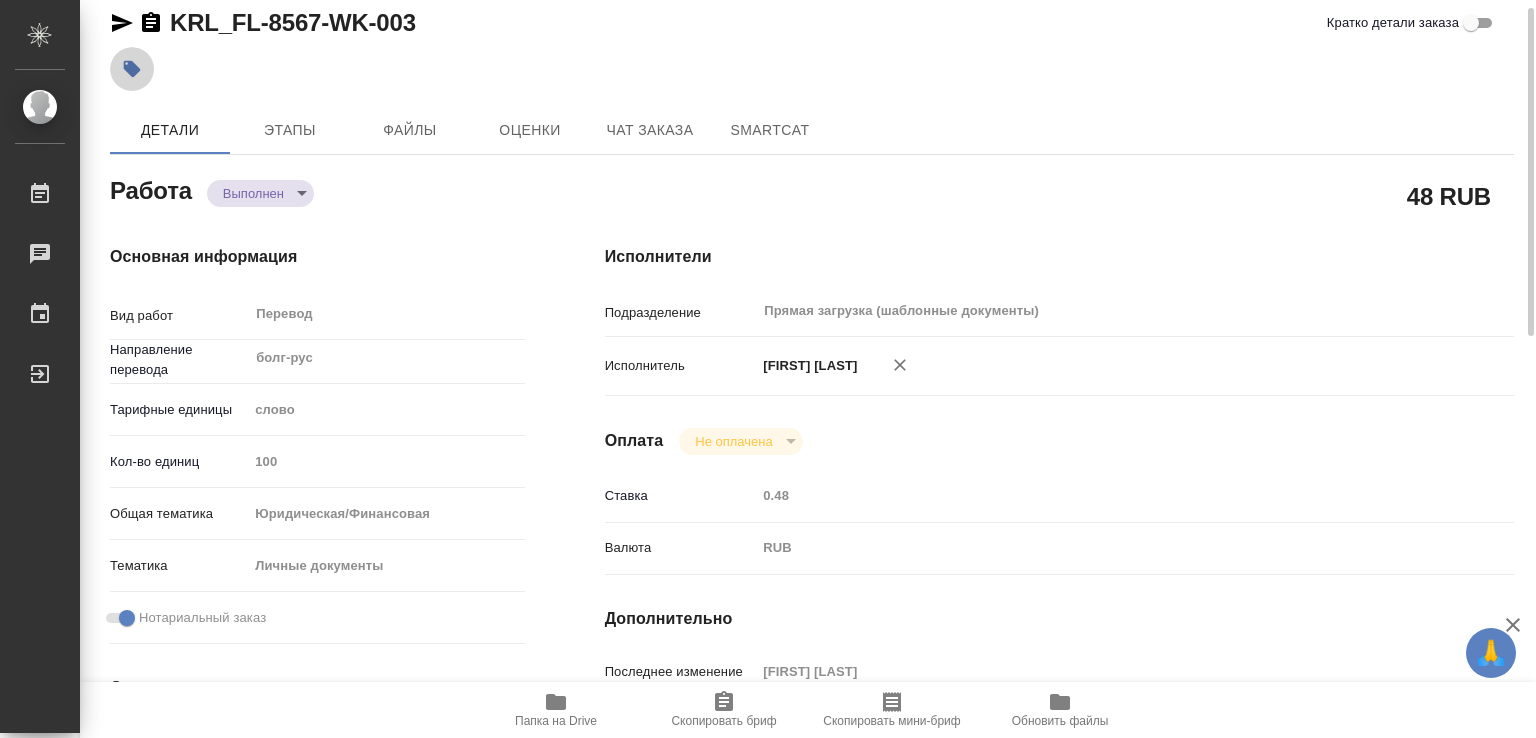 click 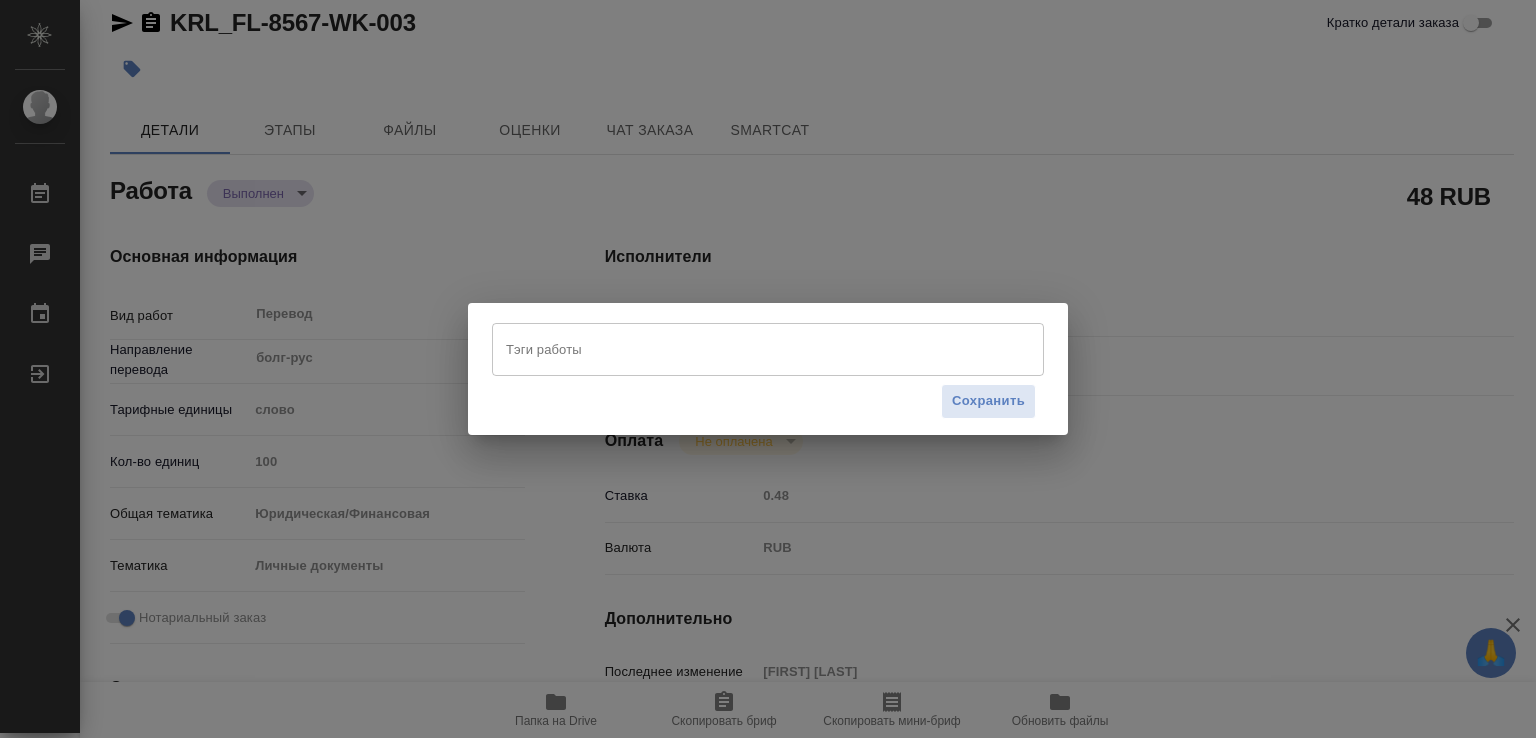 type on "x" 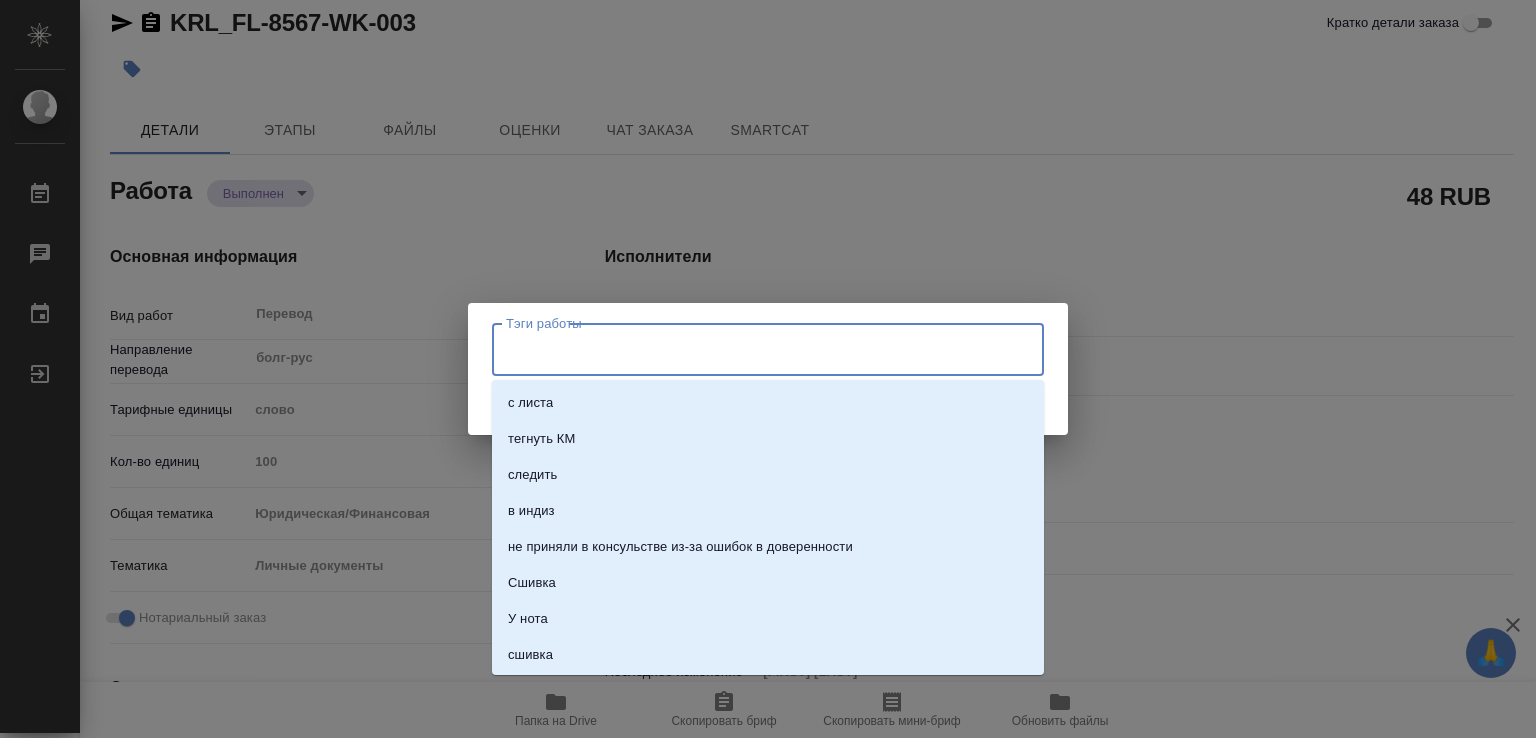 type on "x" 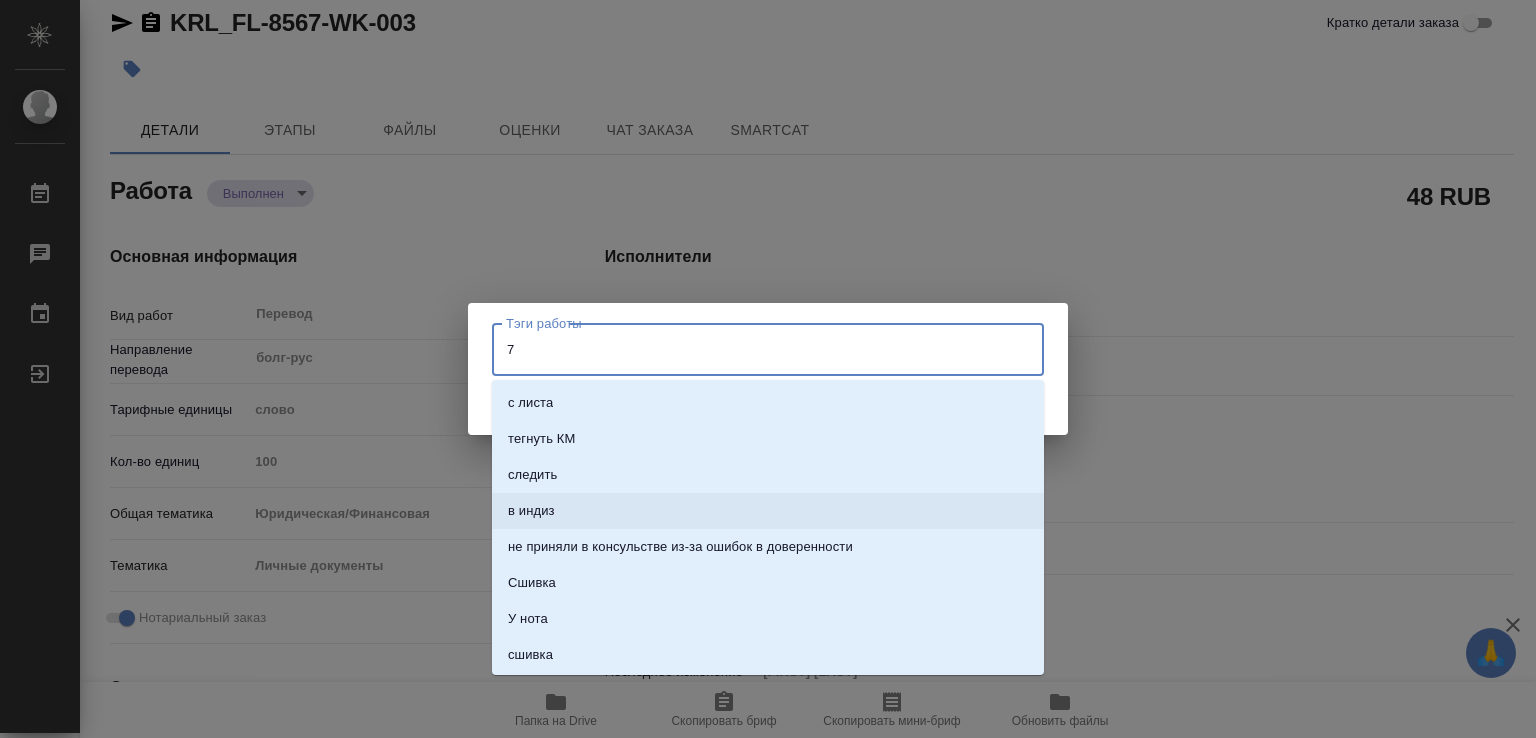 type on "75" 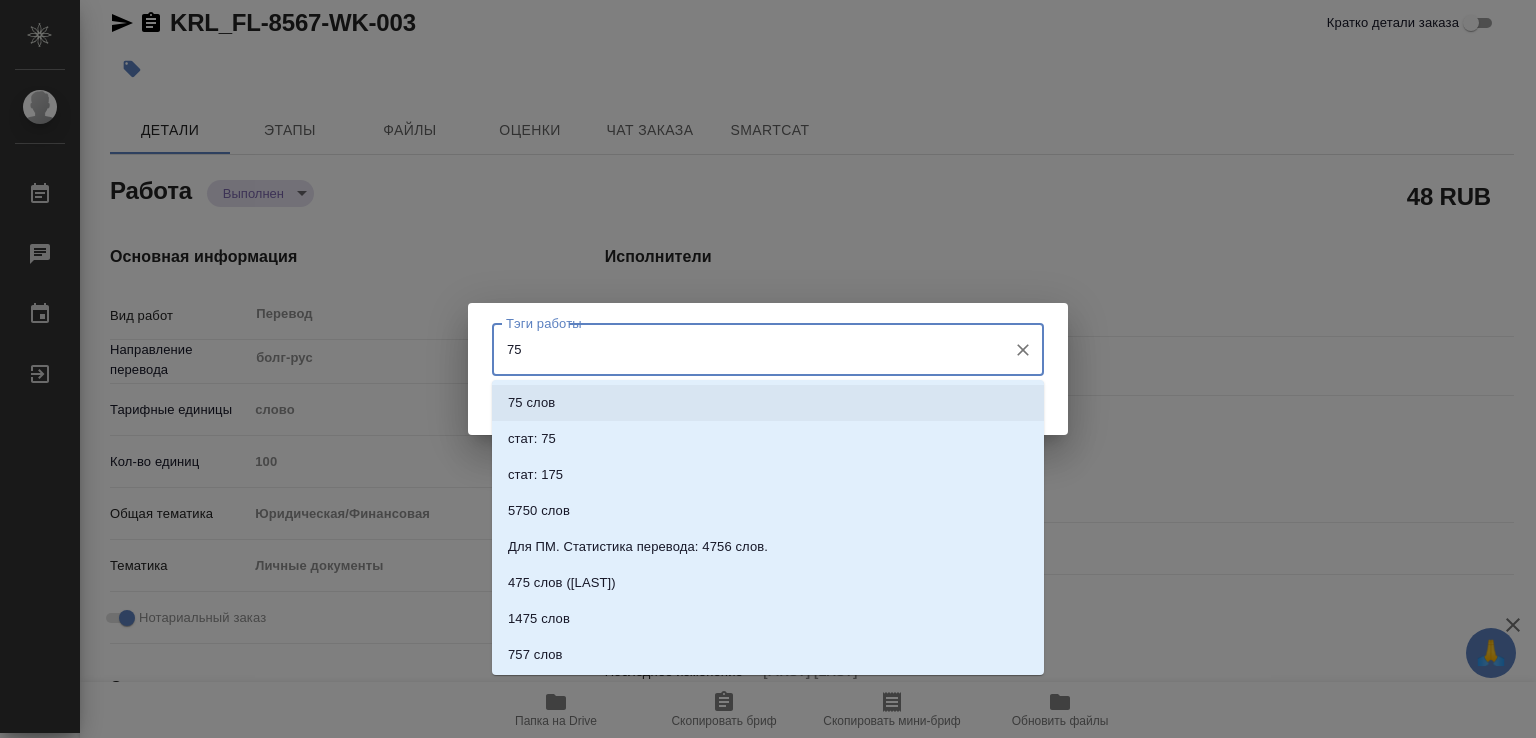 click on "75 слов" at bounding box center [768, 403] 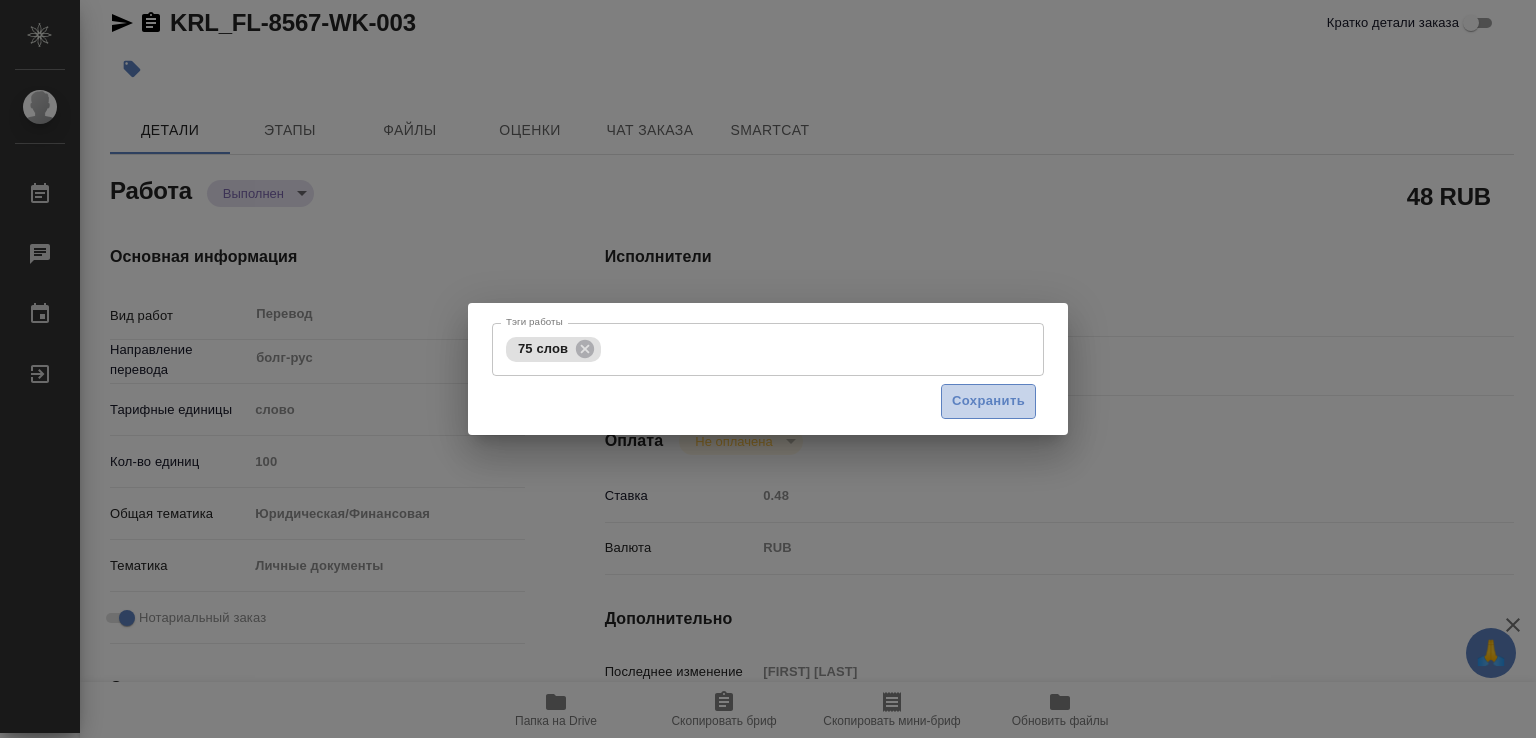 click on "Сохранить" at bounding box center (988, 401) 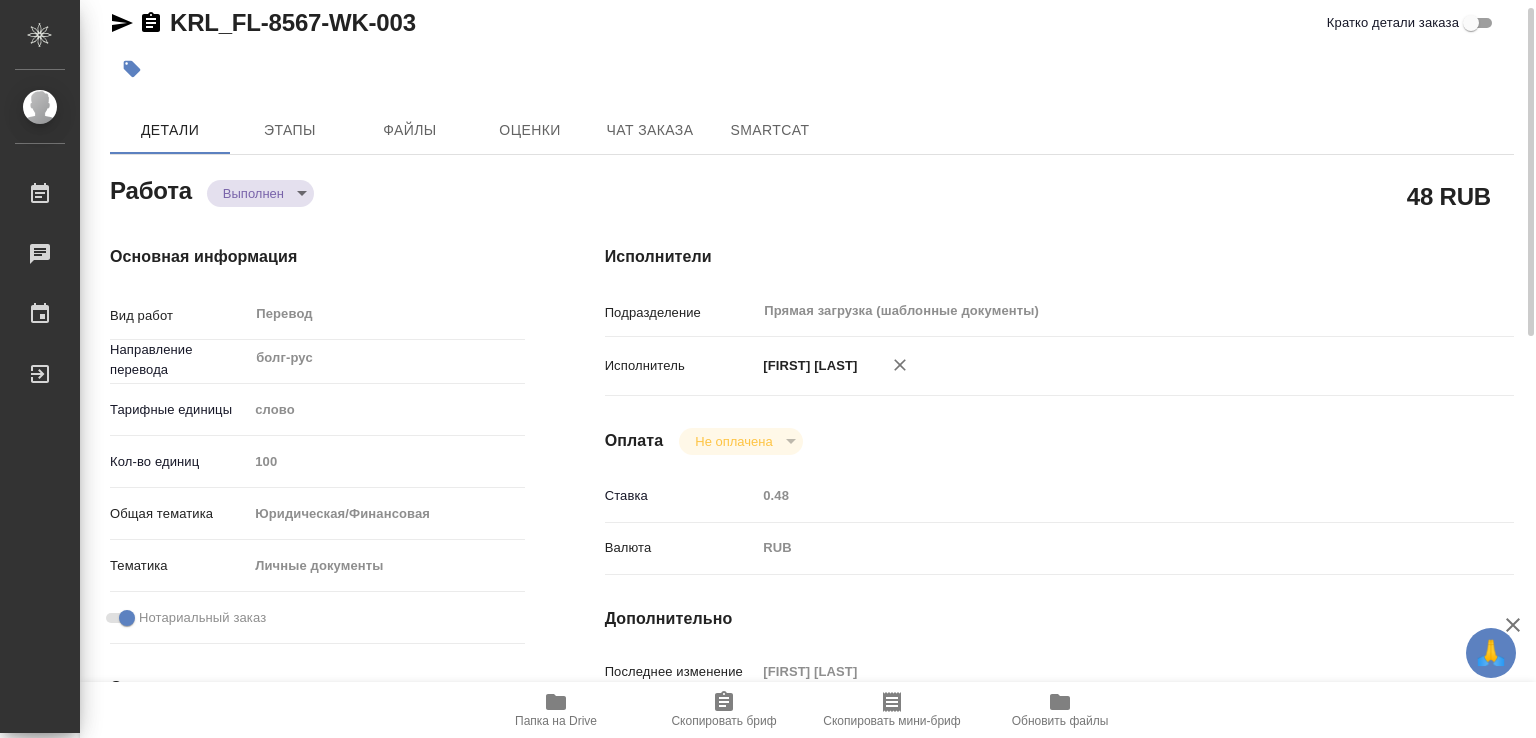 type on "completed" 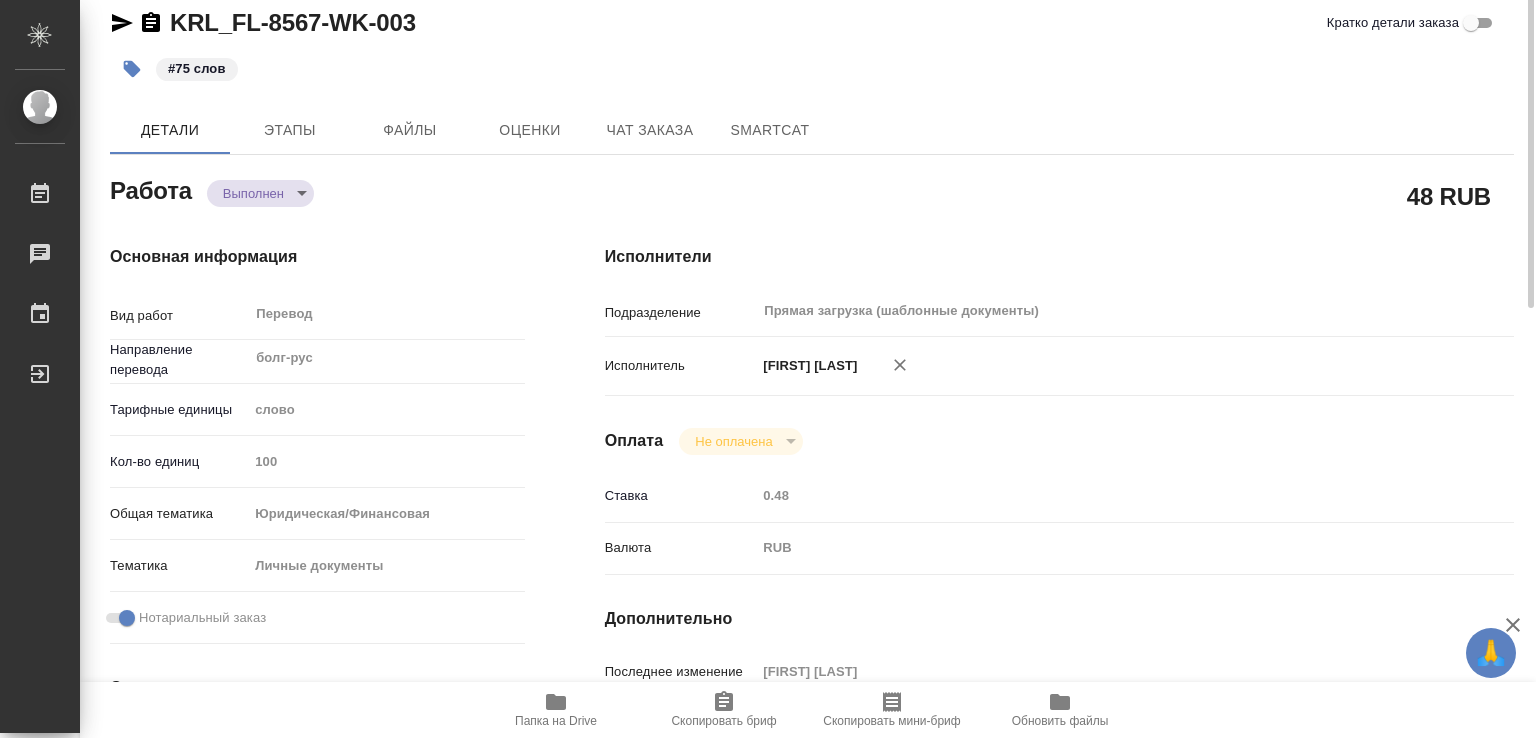 scroll, scrollTop: 0, scrollLeft: 0, axis: both 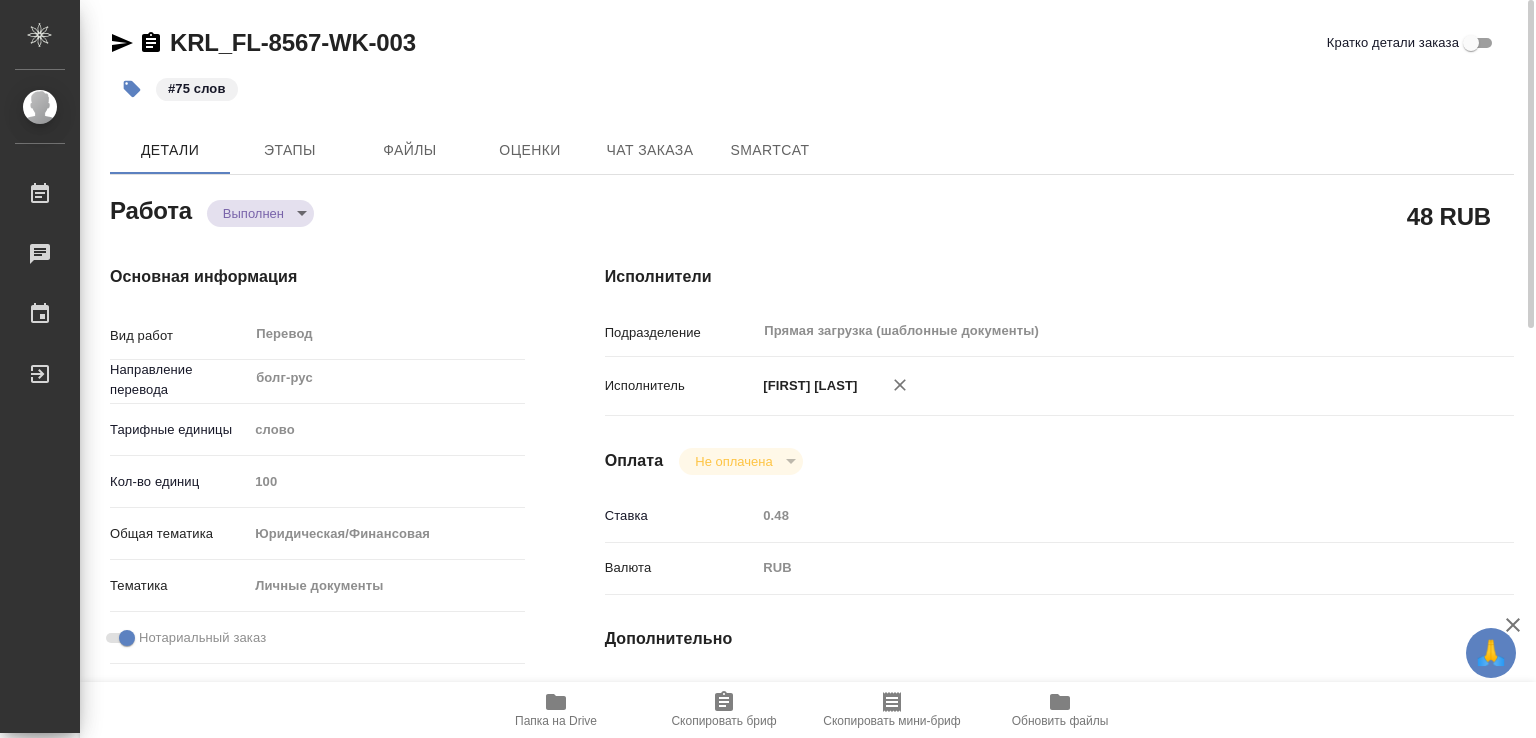 type on "x" 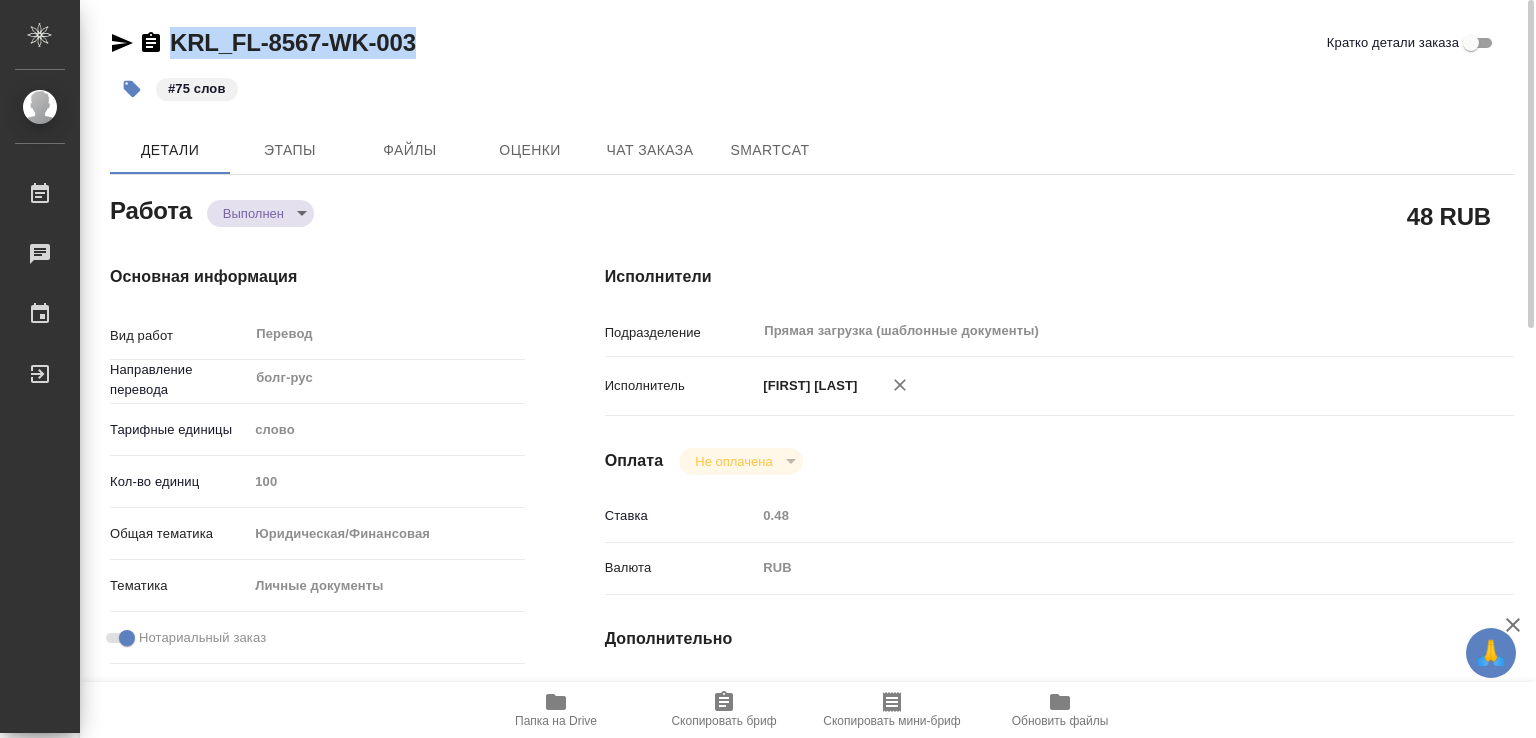 type on "x" 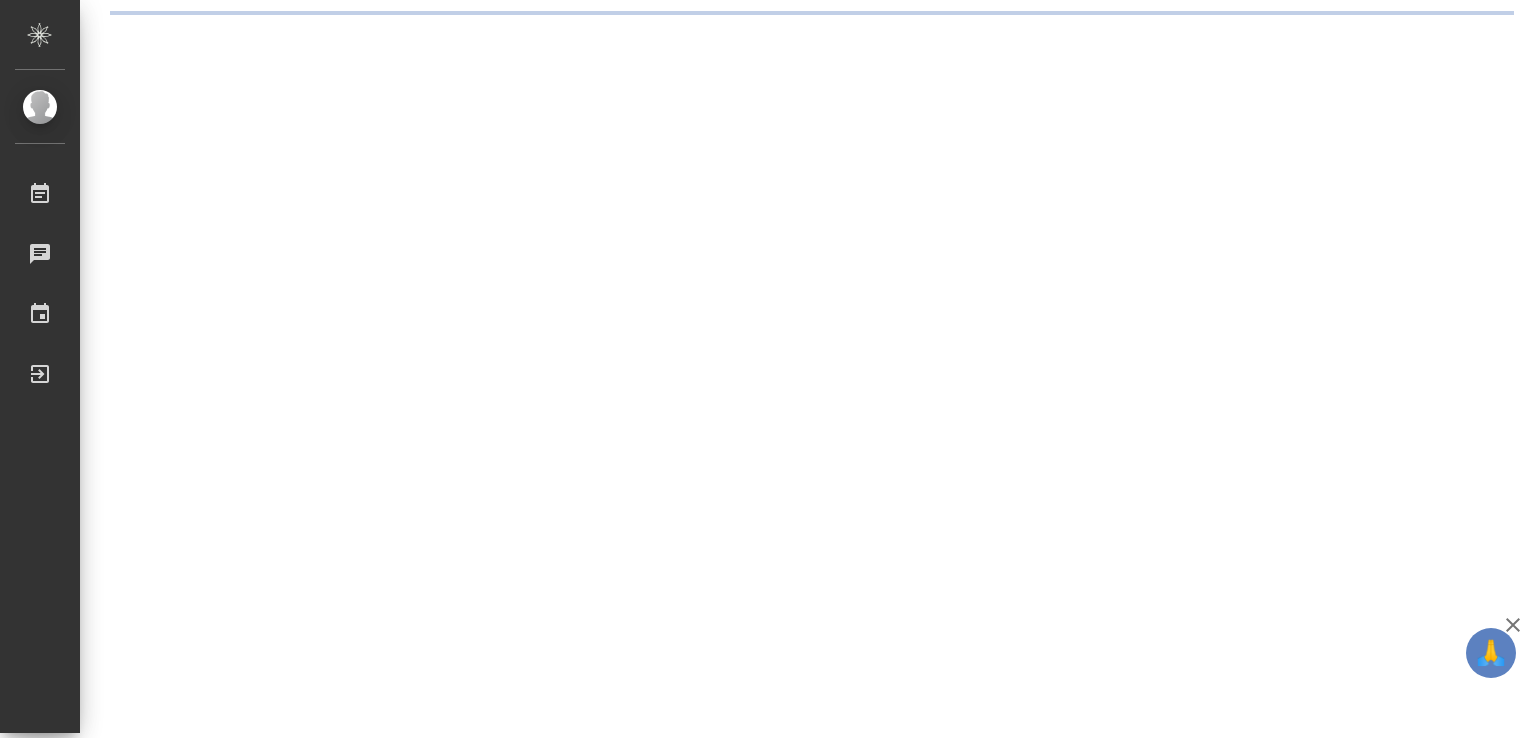 scroll, scrollTop: 0, scrollLeft: 0, axis: both 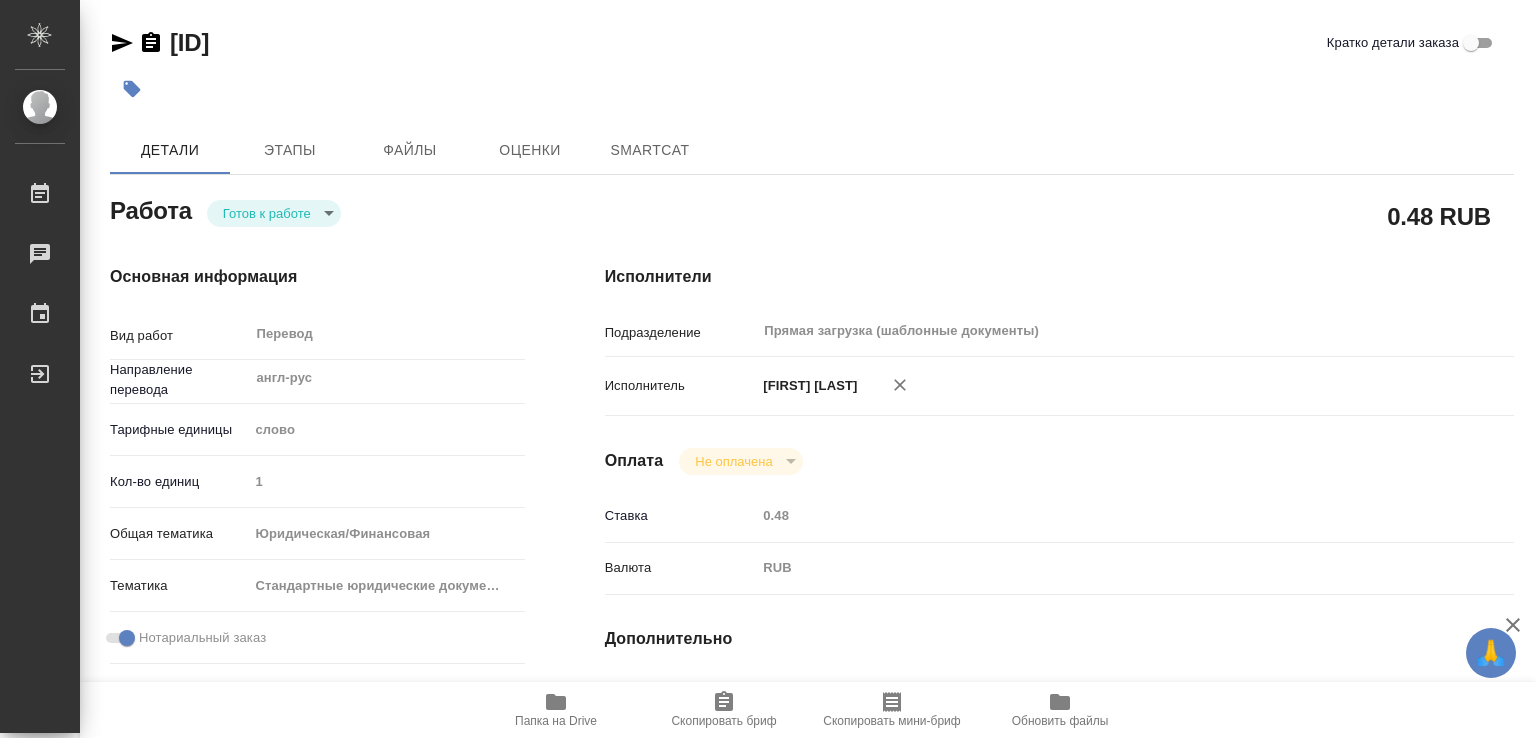 type on "x" 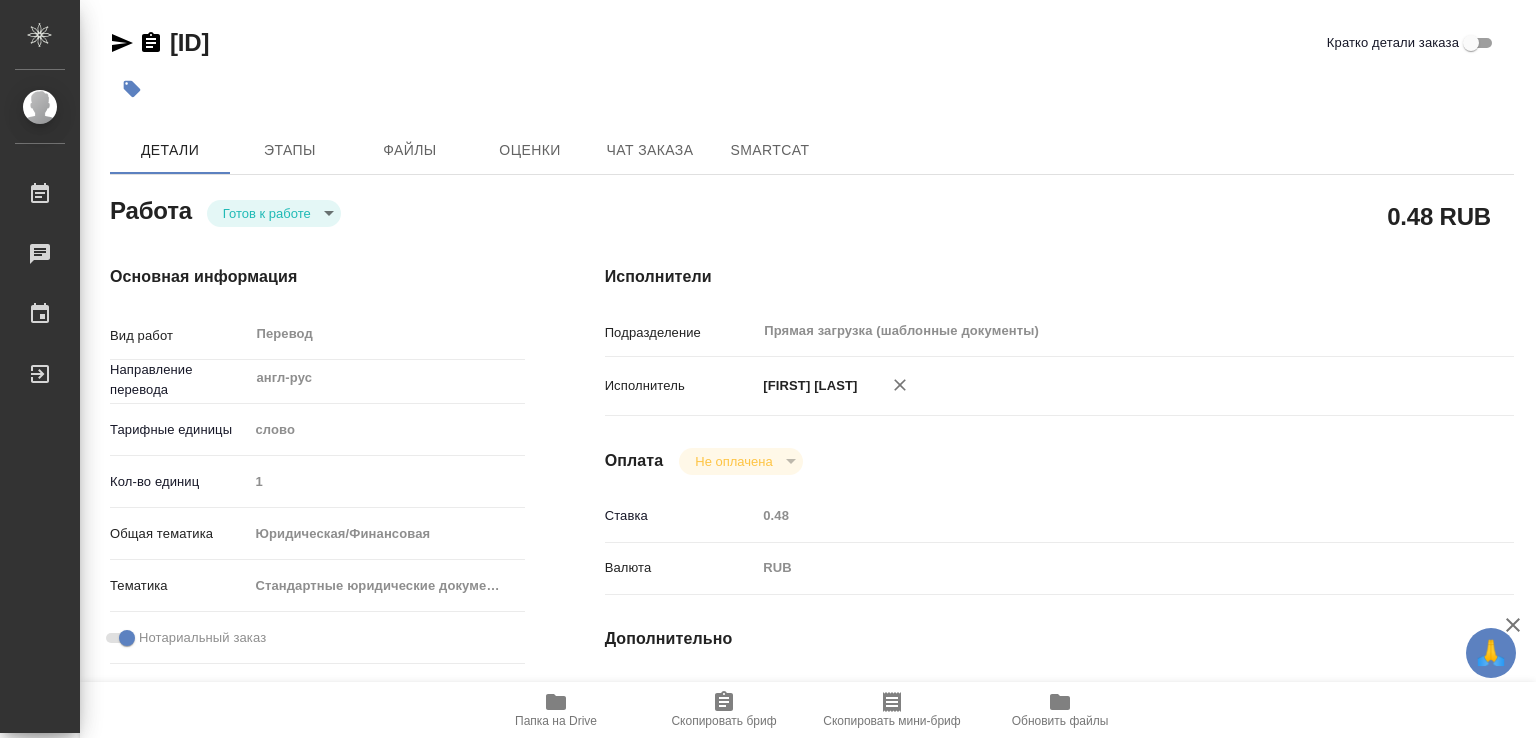 type on "x" 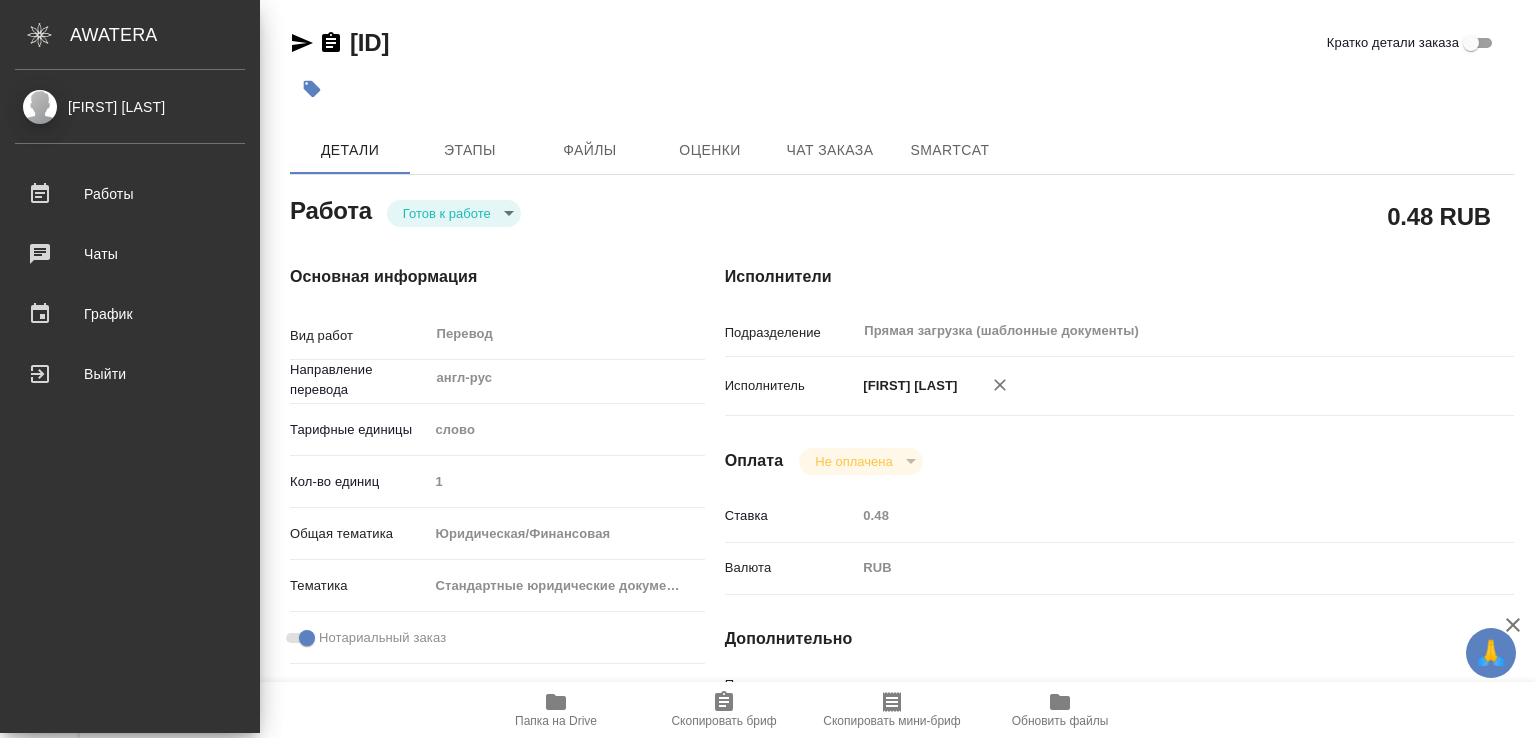 type on "x" 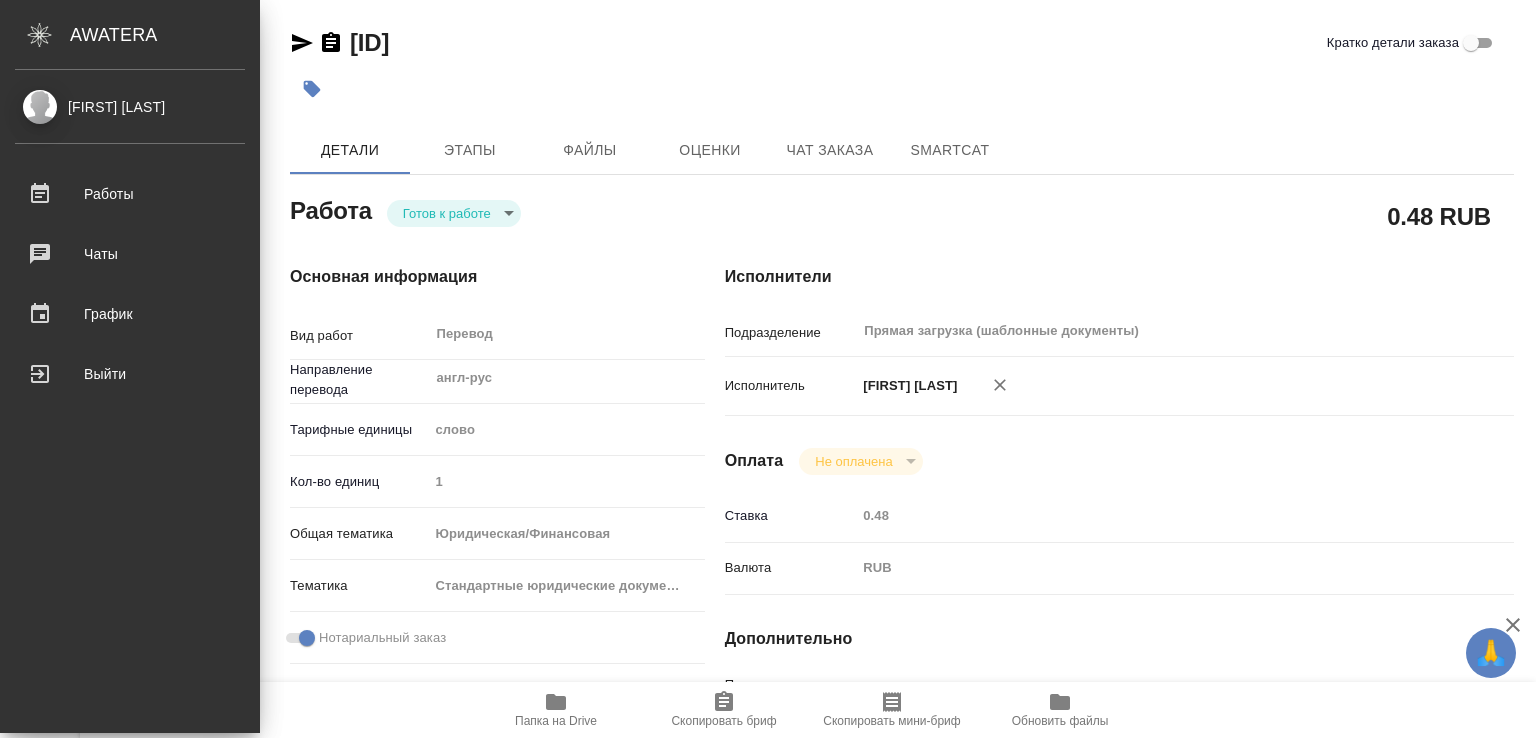 type on "x" 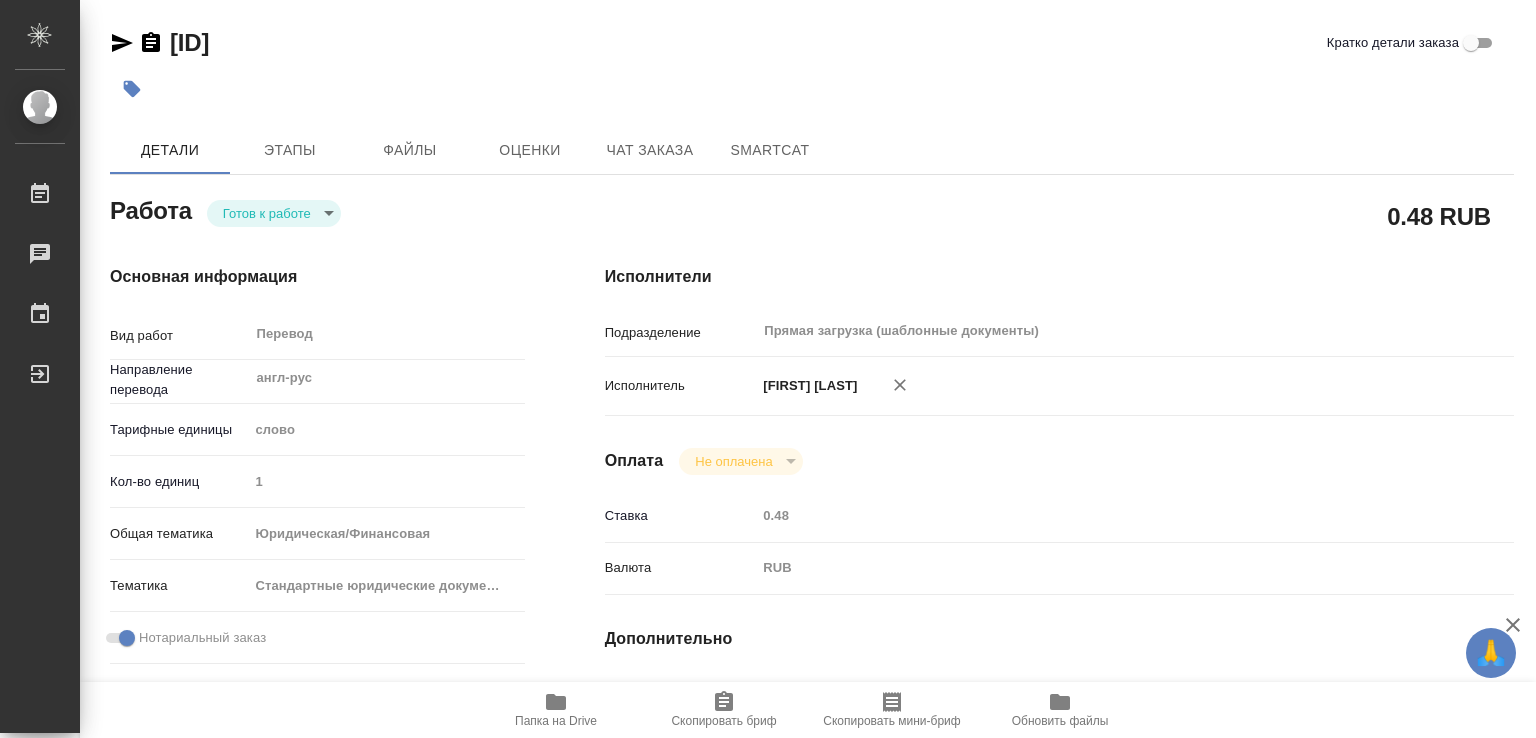 click on "Исполнители Подразделение Прямая загрузка (шаблонные документы) ​ Исполнитель [FIRST] [LAST] Оплата Не оплачена notPayed Ставка 0.48 Валюта RUB RUB Дополнительно Последнее изменение [LAST] [FIRST] Комментарий к работе x Путь на drive /Clients/[COMPANY]_[COMPANY]_[PERSON]/Orders/[ID]_[ID]" at bounding box center (1059, 652) 